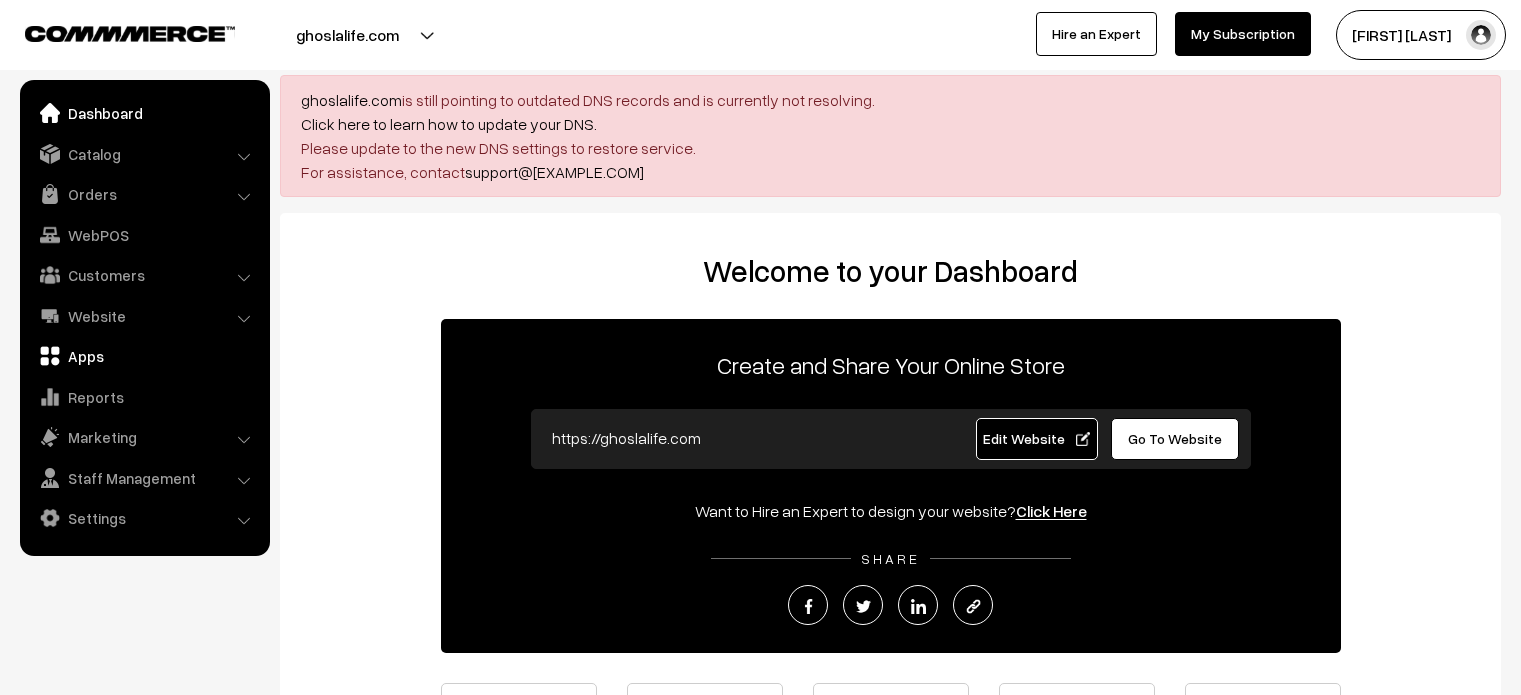 scroll, scrollTop: 0, scrollLeft: 0, axis: both 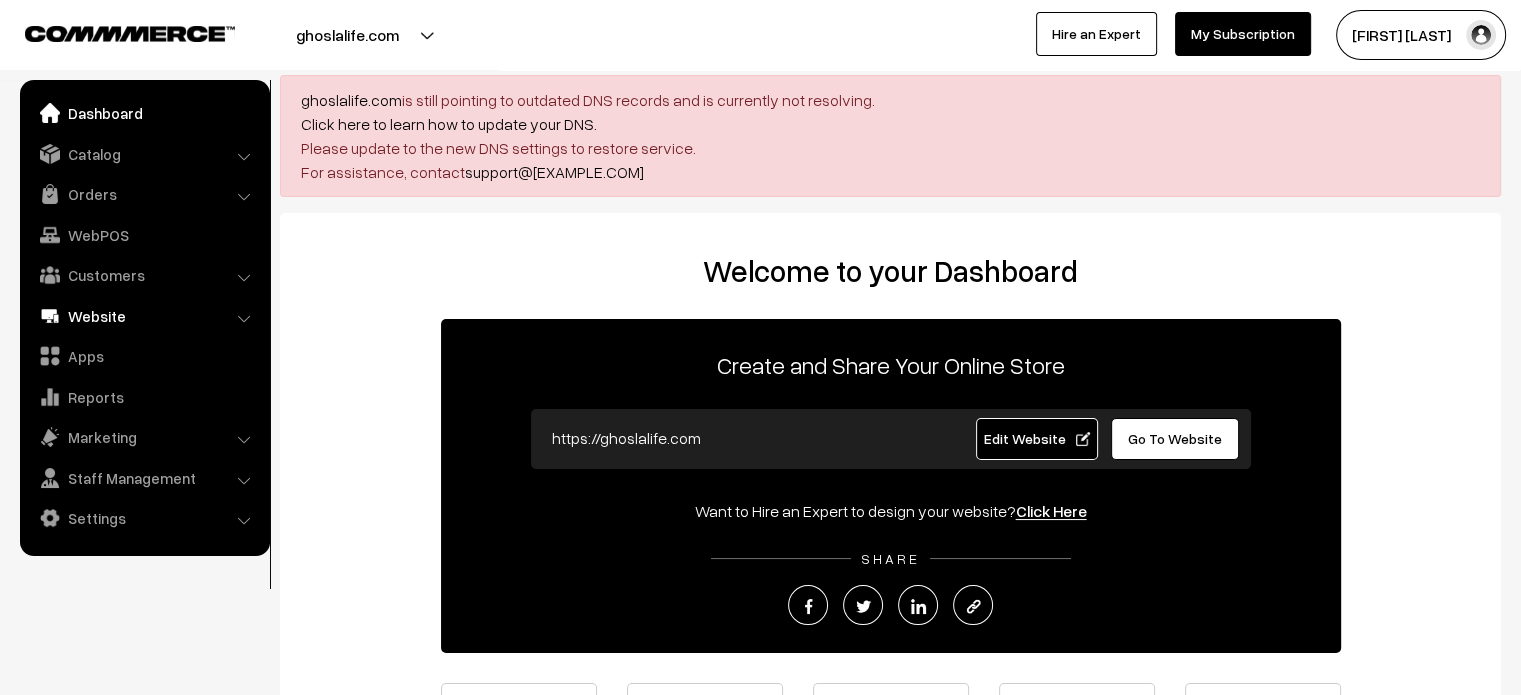 click on "Website" at bounding box center [144, 316] 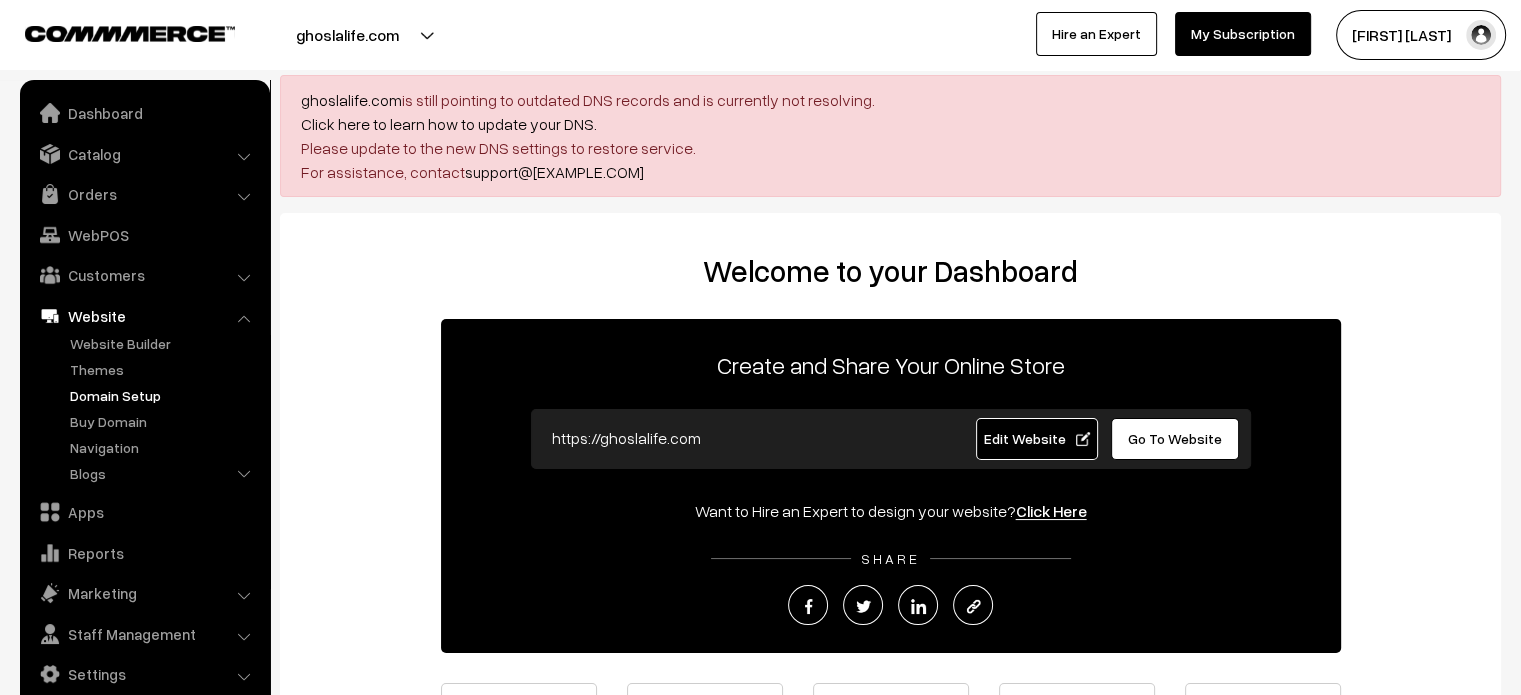 click on "Domain Setup" at bounding box center [164, 395] 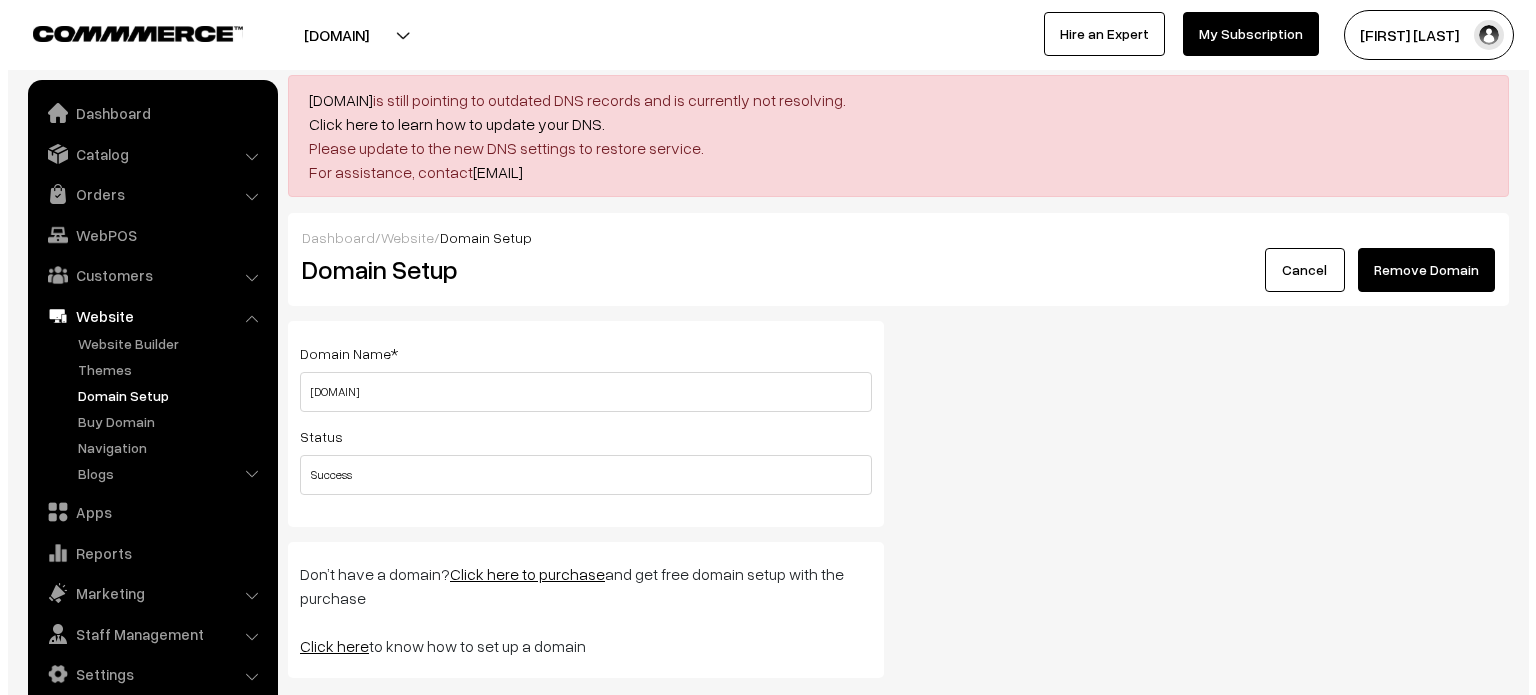 scroll, scrollTop: 0, scrollLeft: 0, axis: both 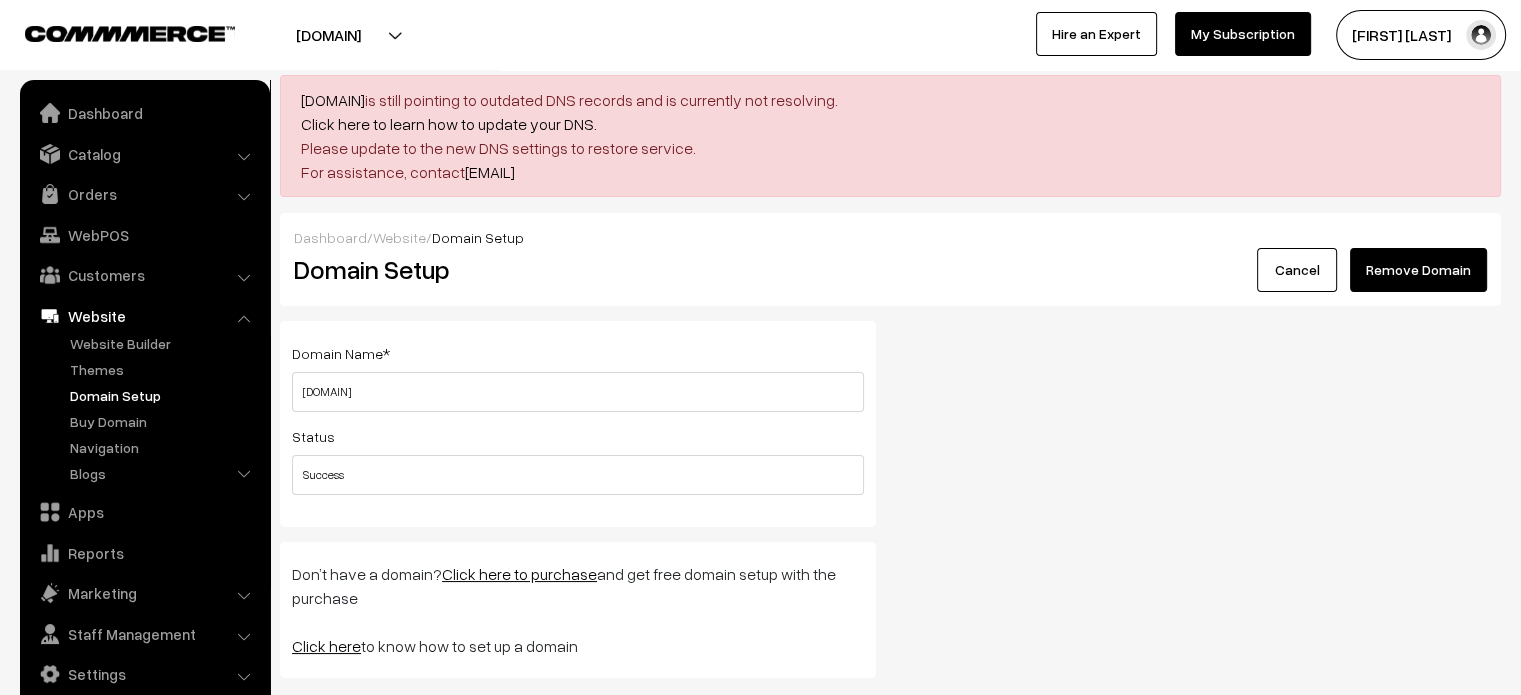 click on "Remove Domain" at bounding box center (1418, 270) 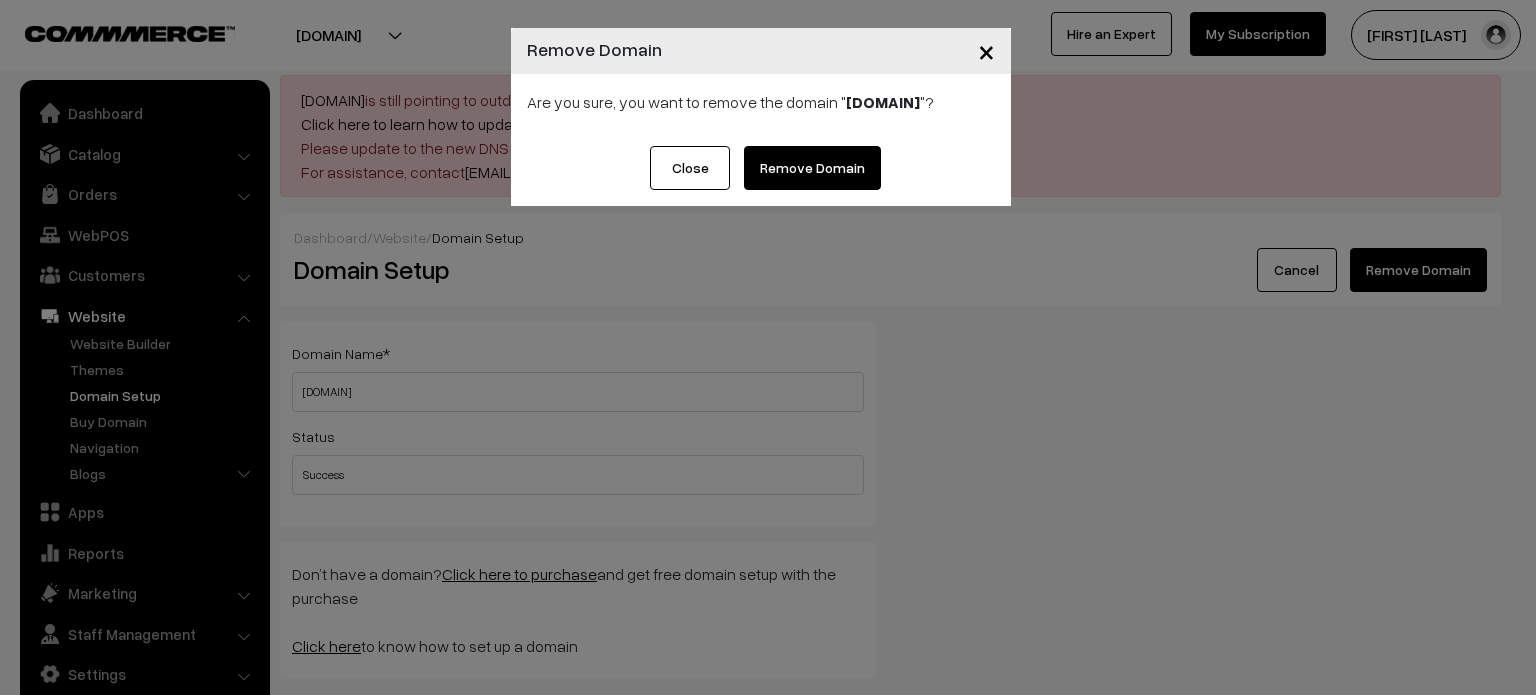 click on "Remove Domain" at bounding box center [812, 168] 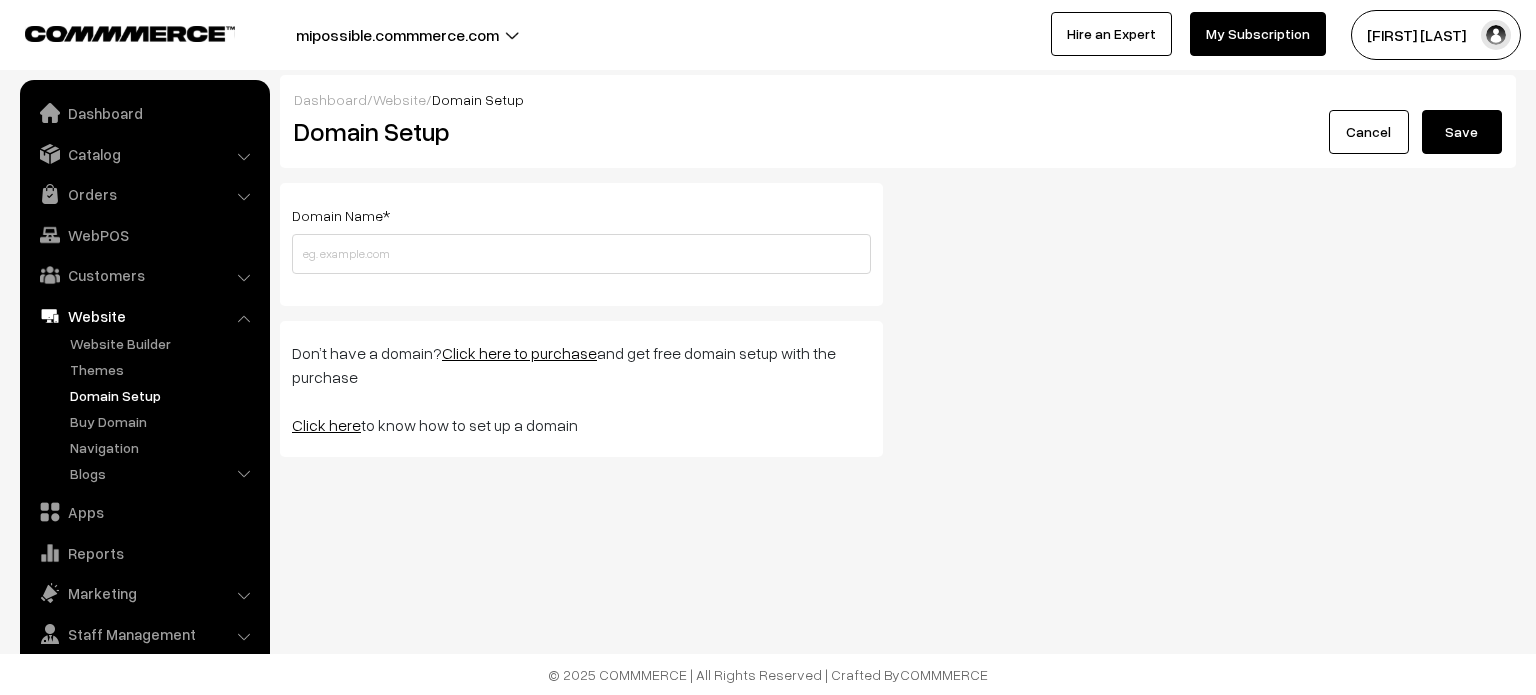 scroll, scrollTop: 0, scrollLeft: 0, axis: both 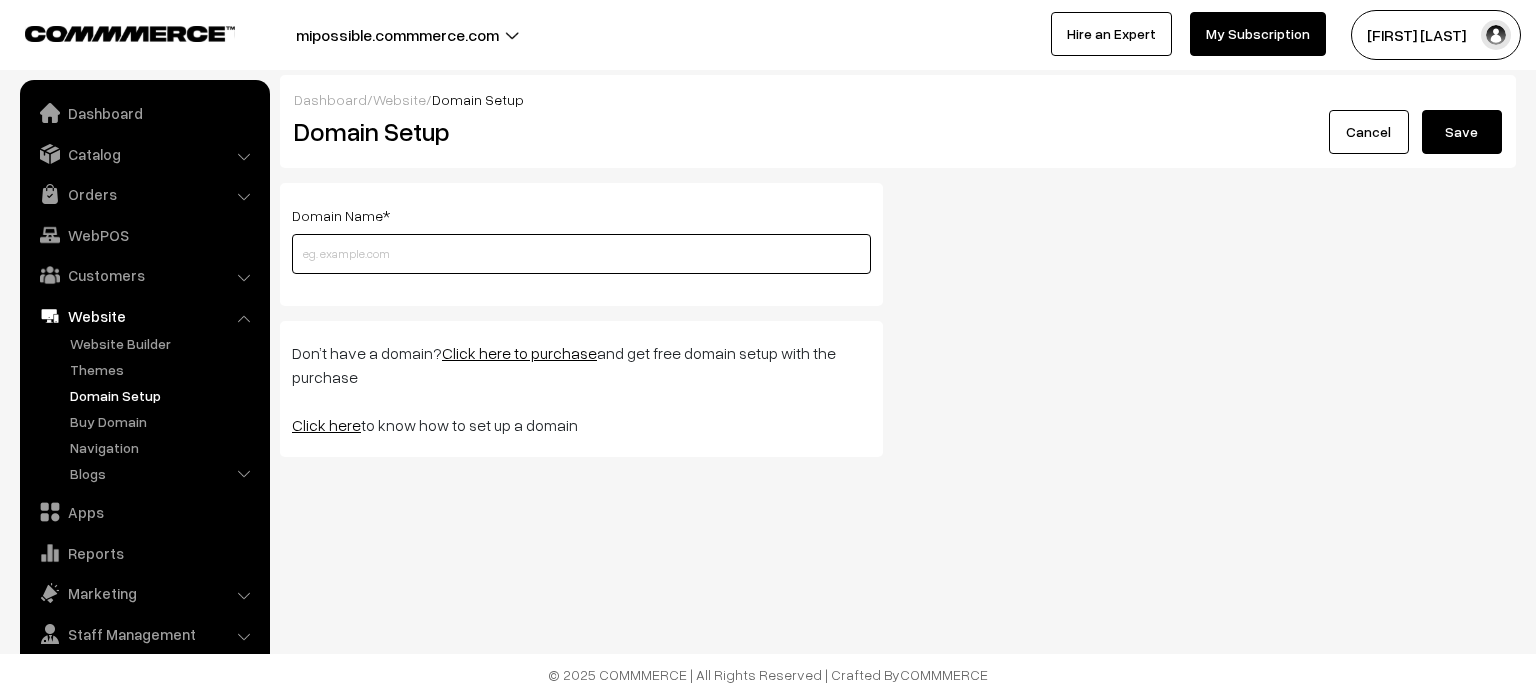 click at bounding box center (581, 254) 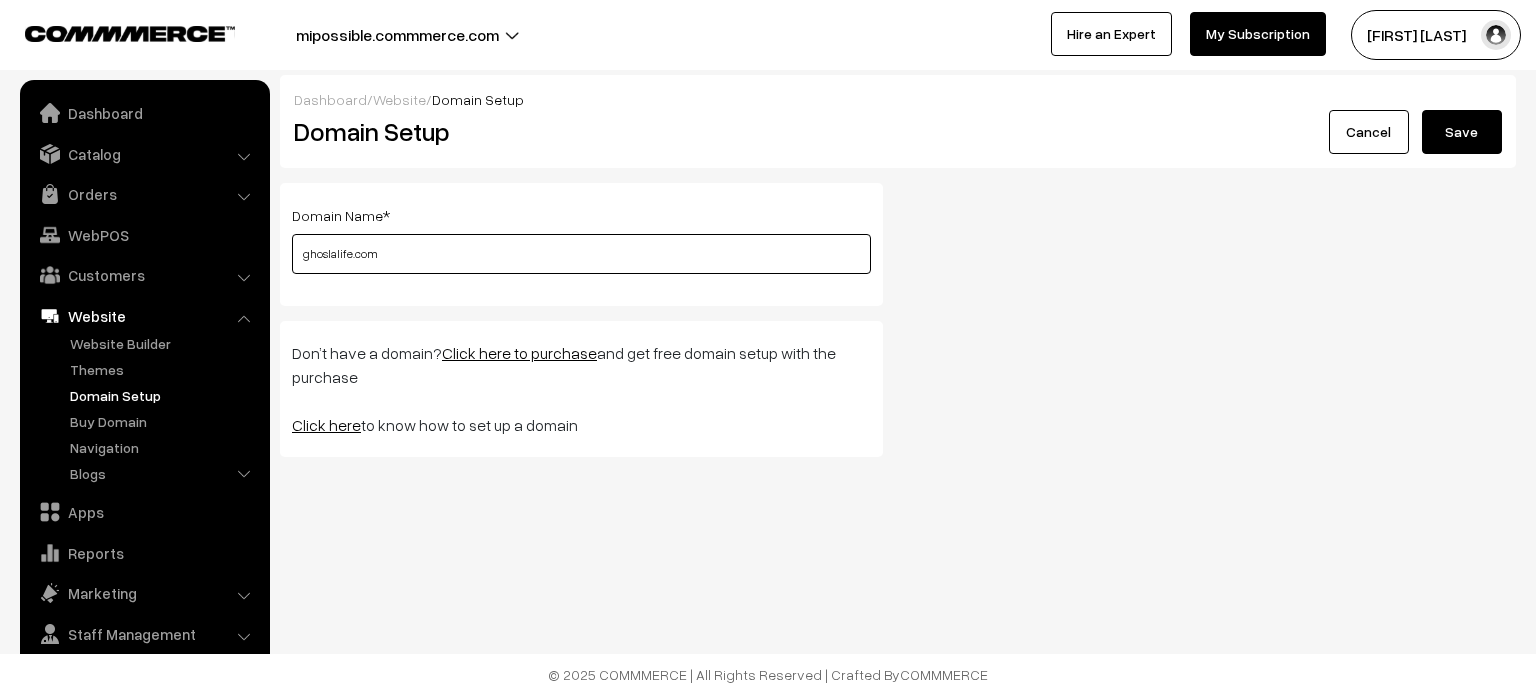 type on "ghoslalife.com" 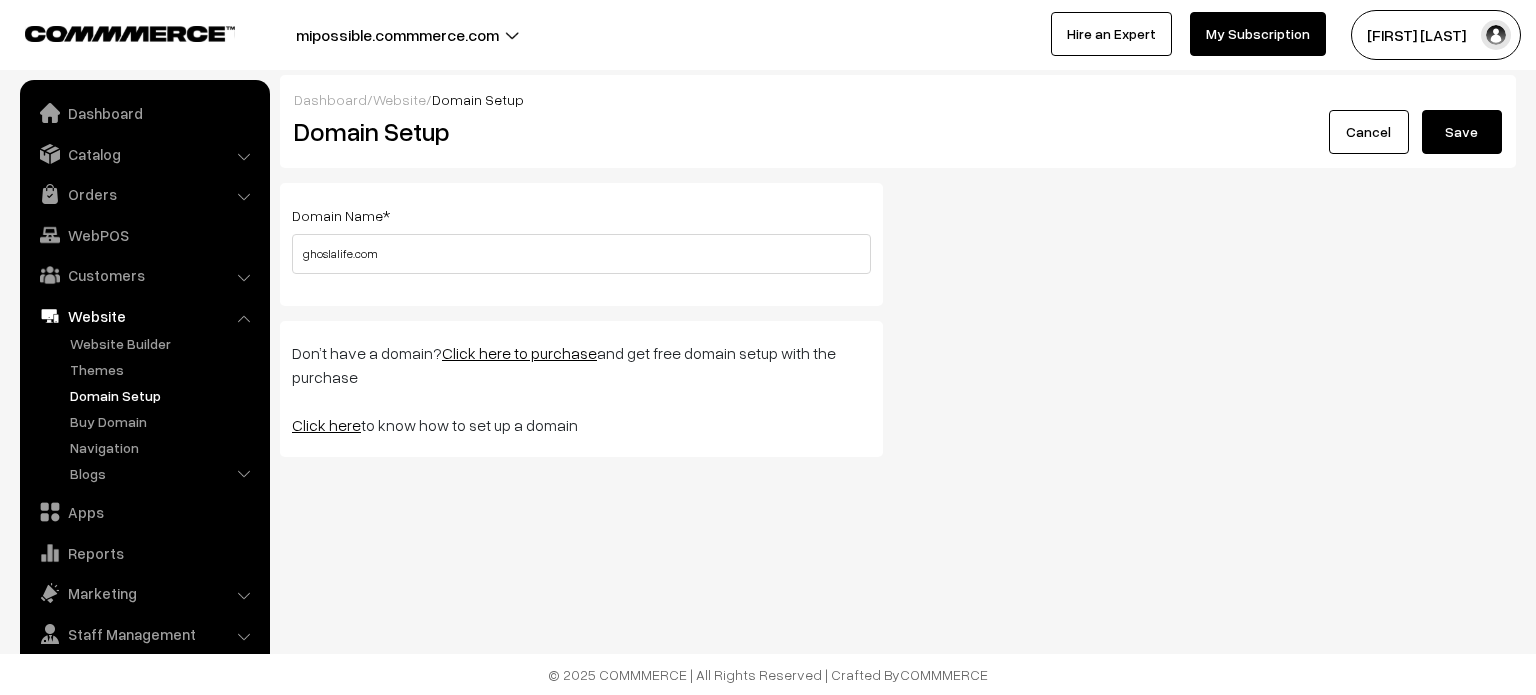 click on "Save" at bounding box center [1462, 132] 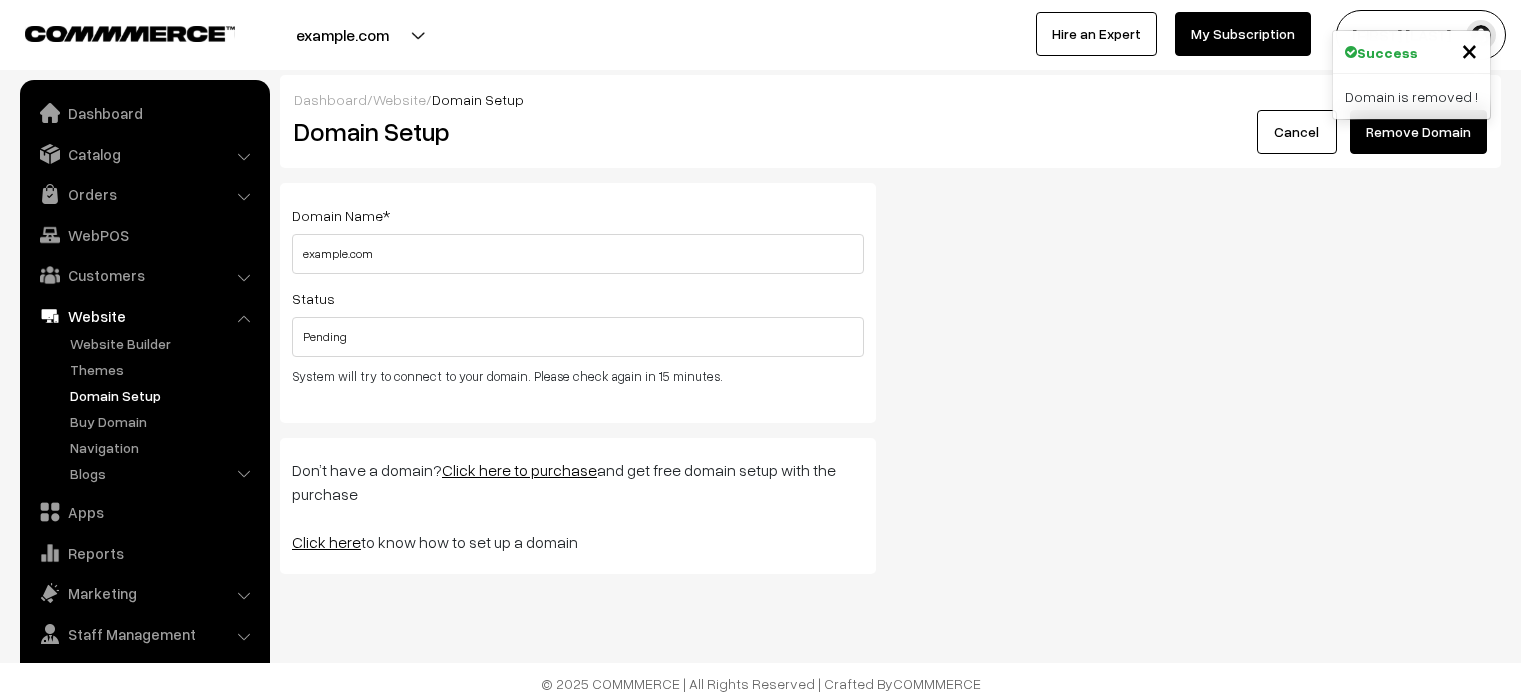 scroll, scrollTop: 0, scrollLeft: 0, axis: both 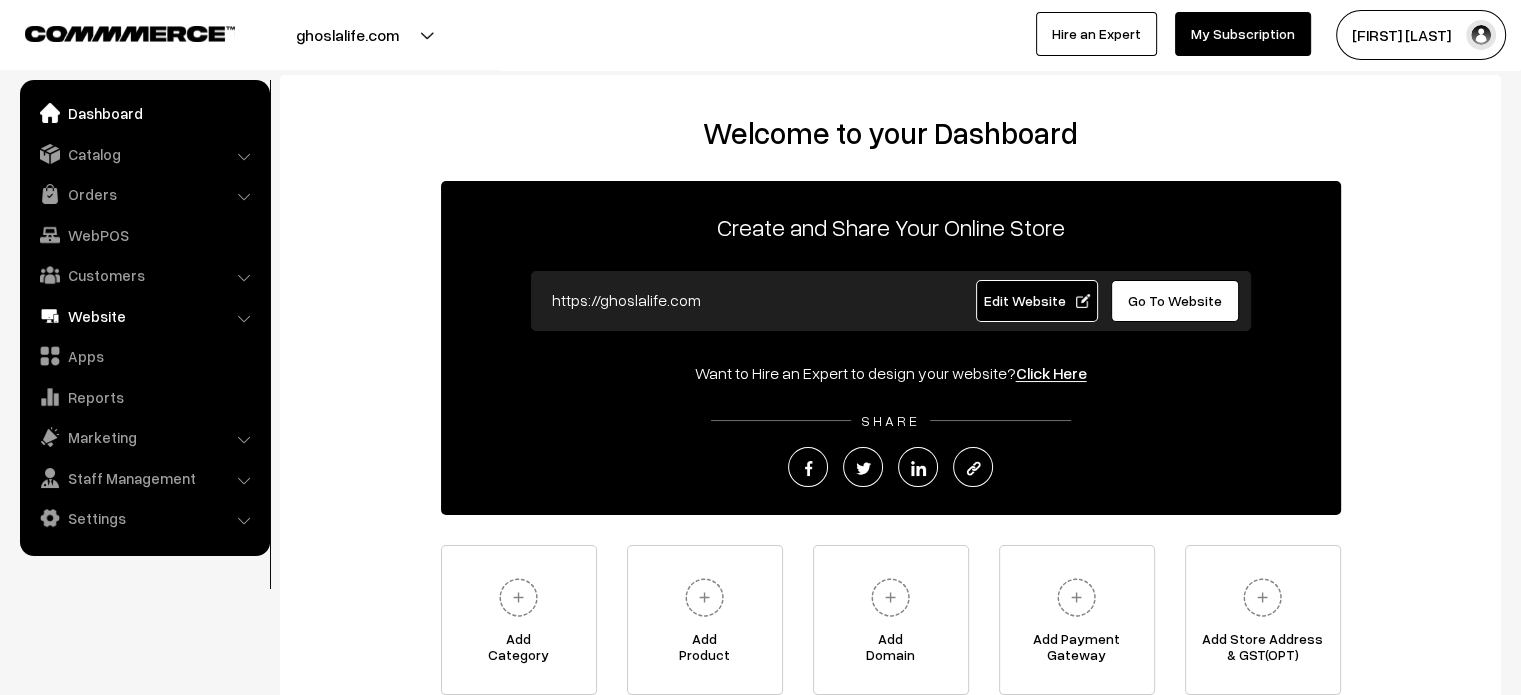 click on "Website" at bounding box center (144, 316) 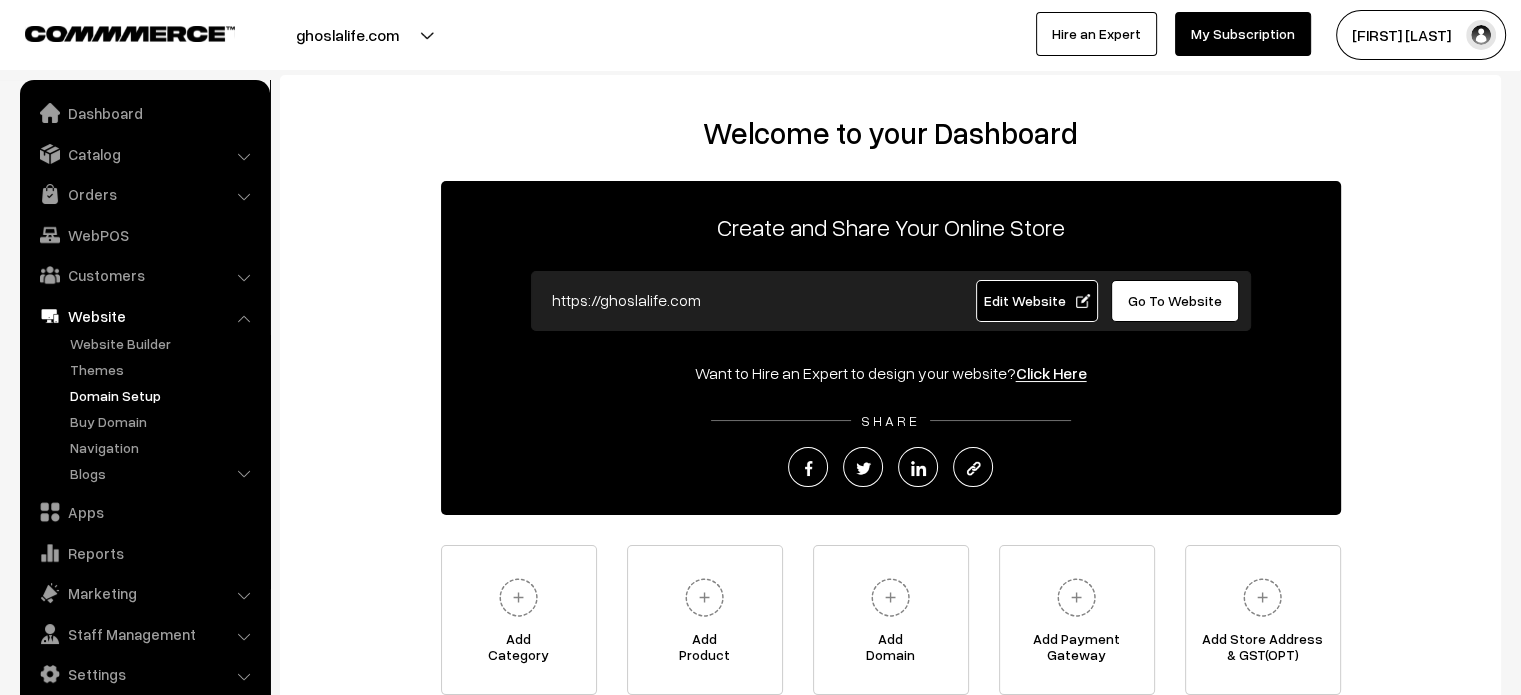 click on "Domain Setup" at bounding box center [164, 395] 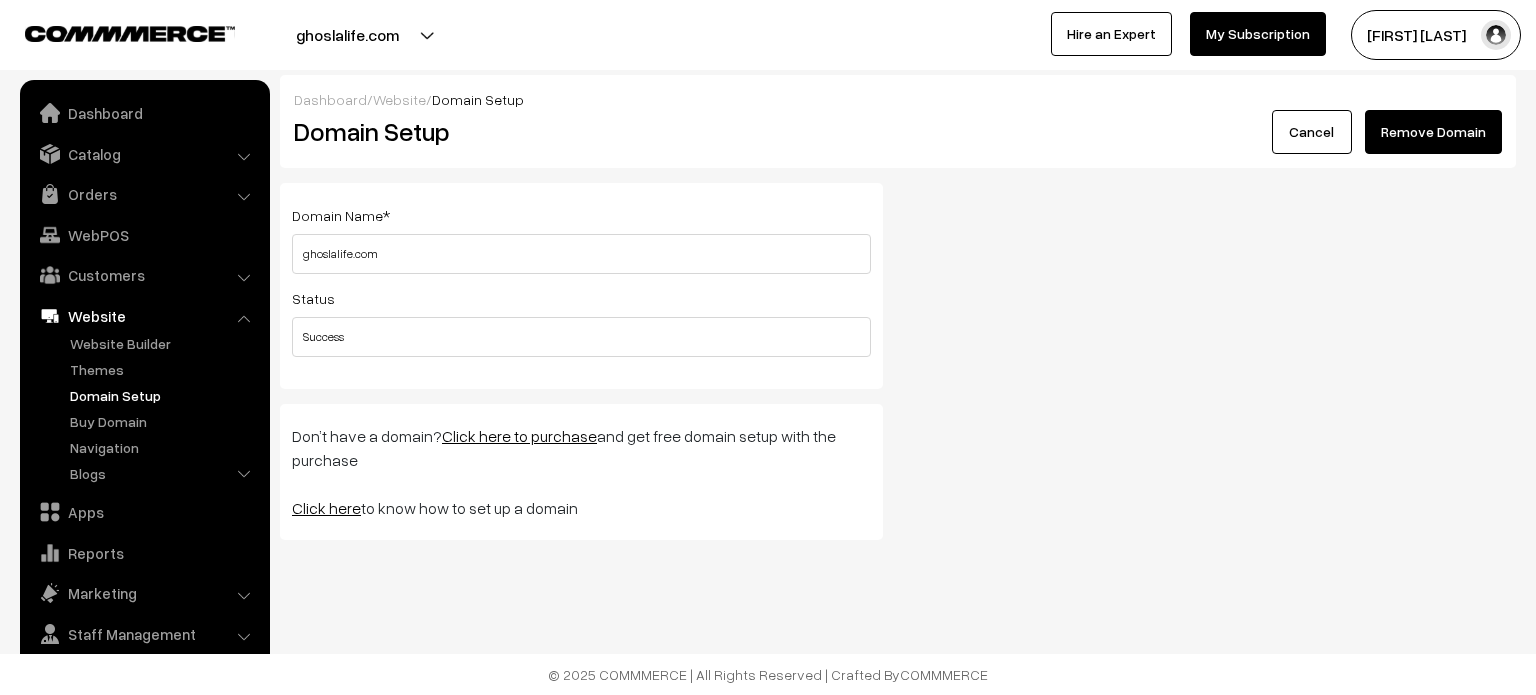 scroll, scrollTop: 0, scrollLeft: 0, axis: both 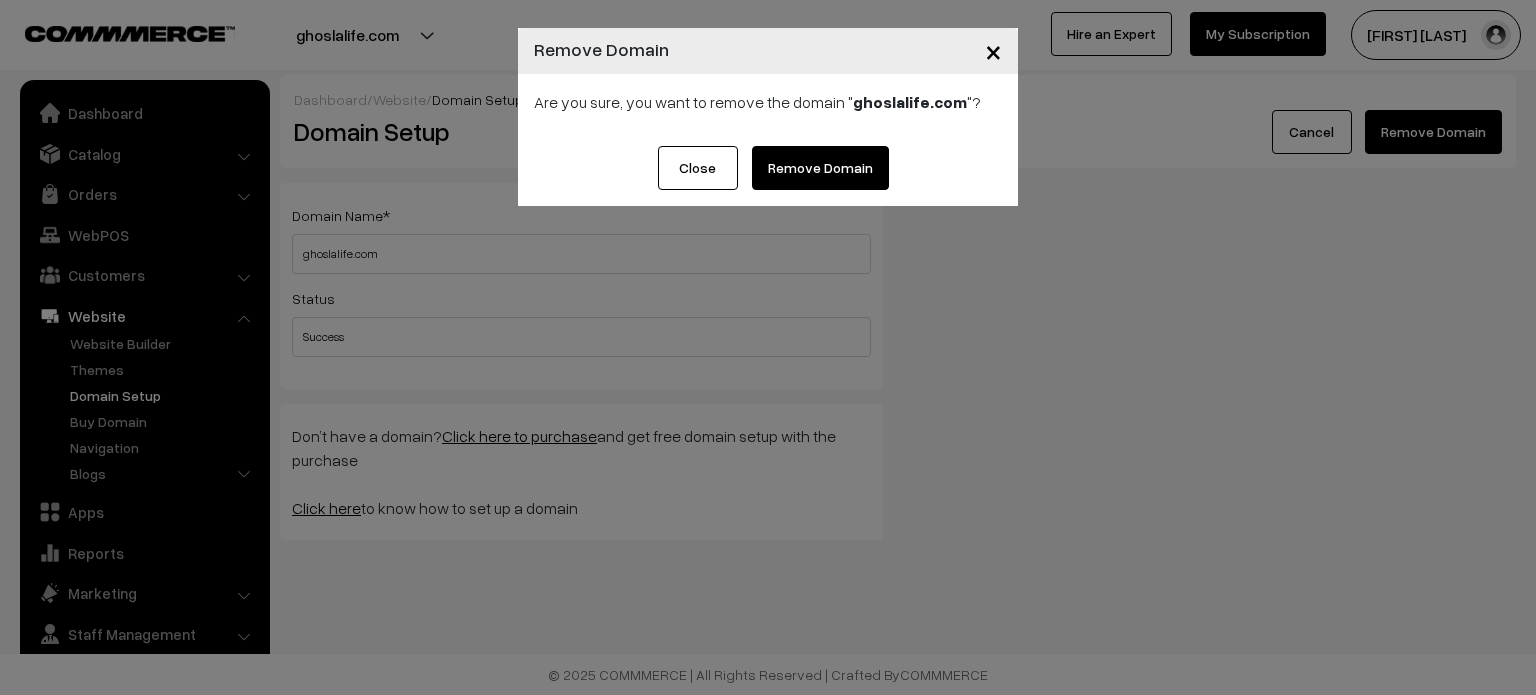 click on "Remove Domain" at bounding box center [820, 168] 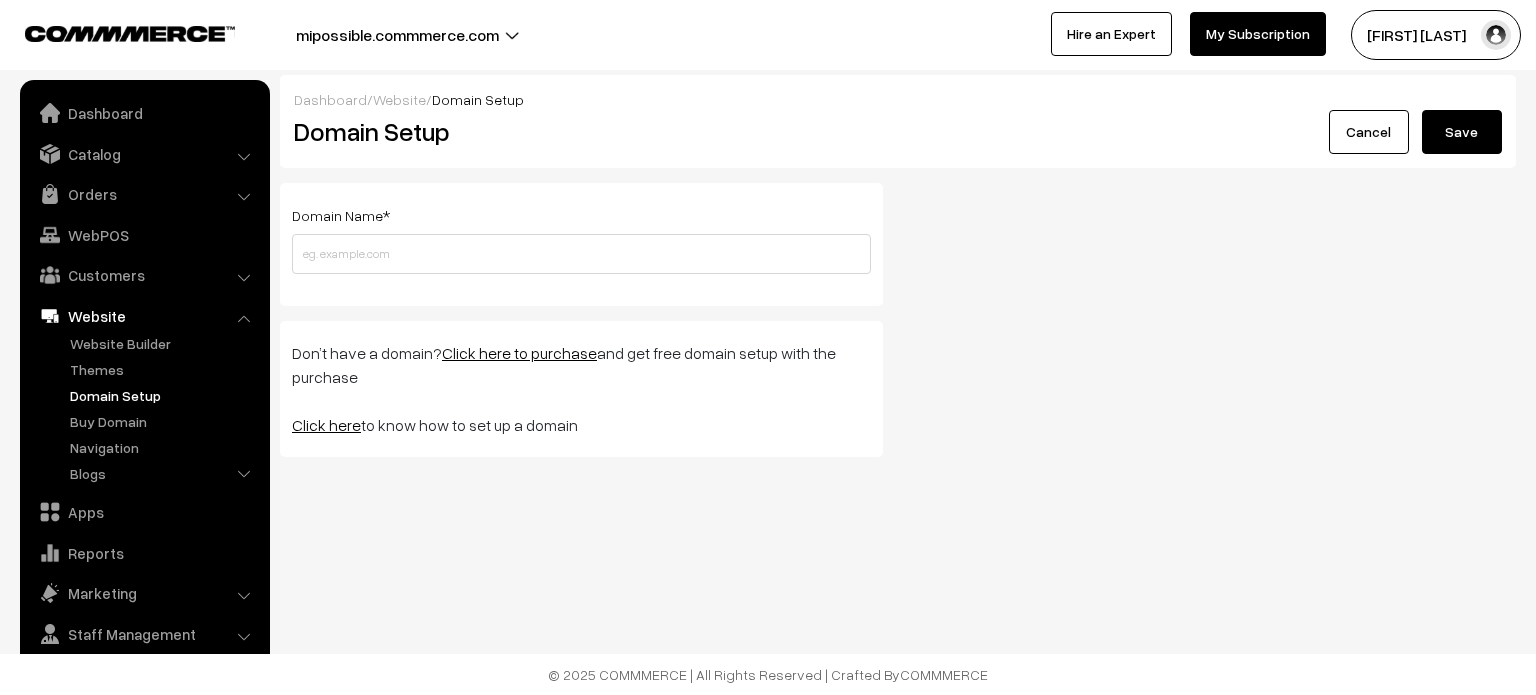 scroll, scrollTop: 0, scrollLeft: 0, axis: both 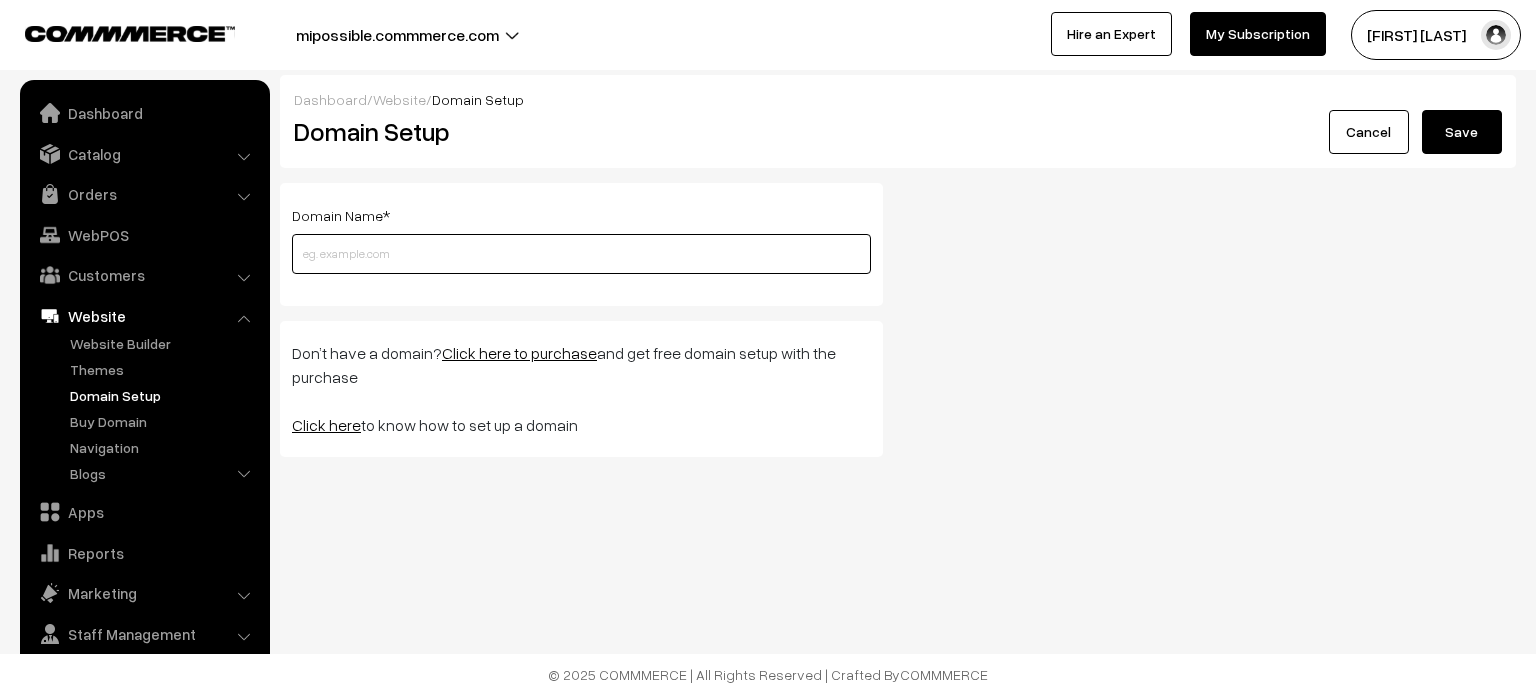 click at bounding box center [581, 254] 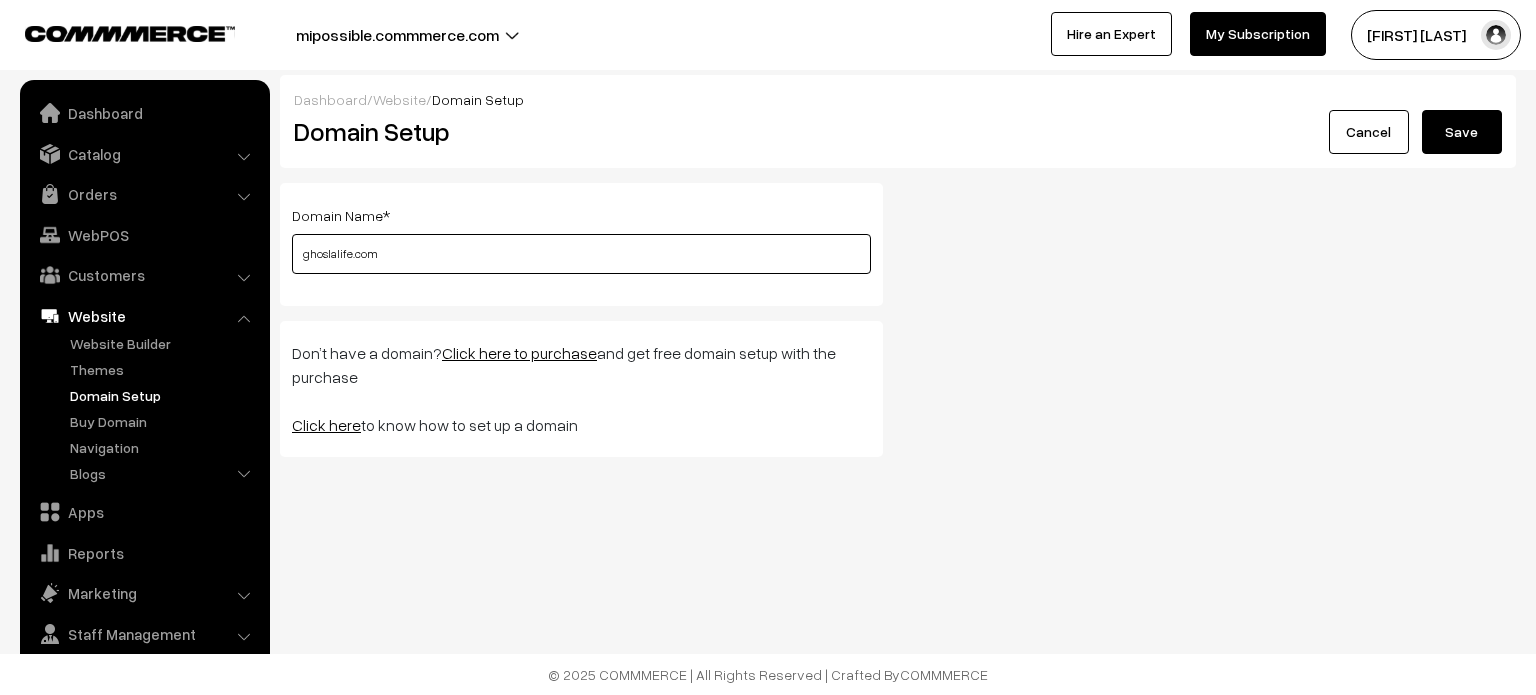 type on "ghoslalife.com" 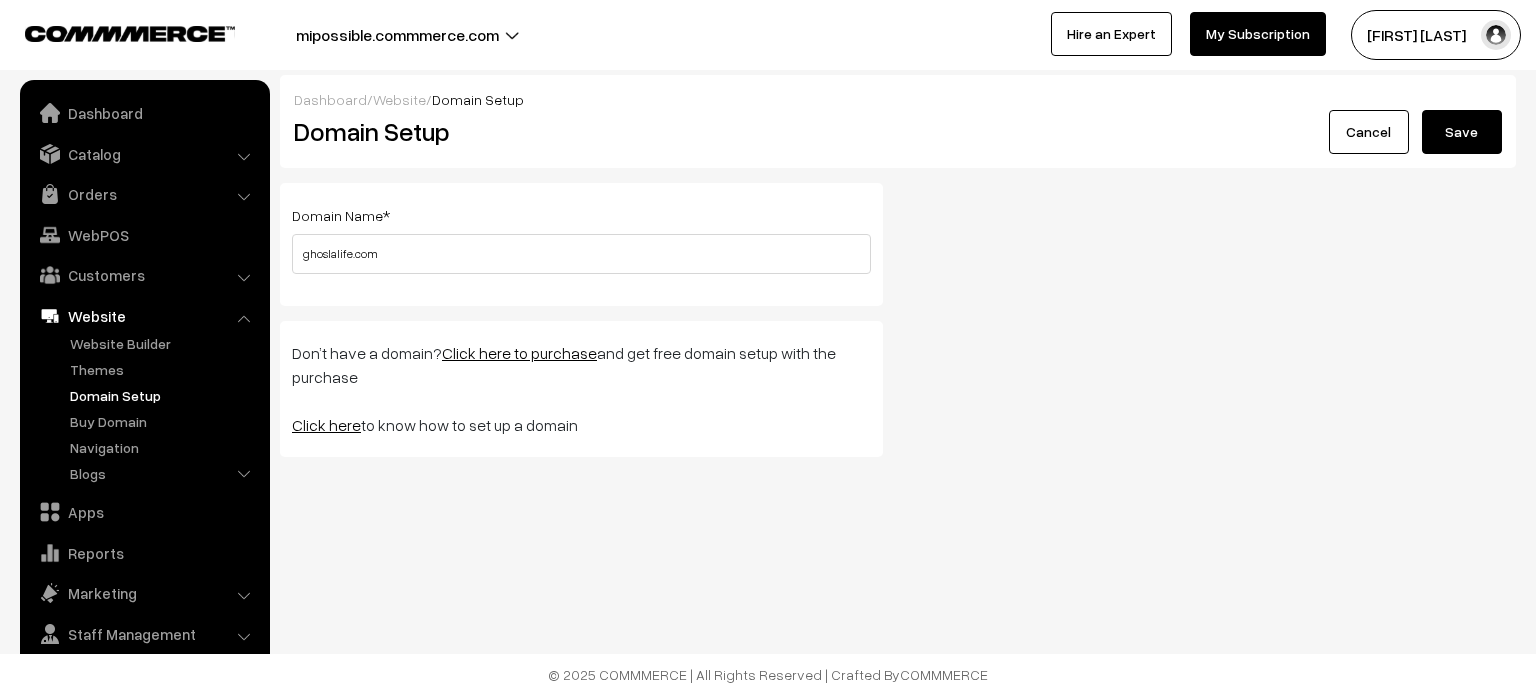 click on "Save" at bounding box center (1462, 132) 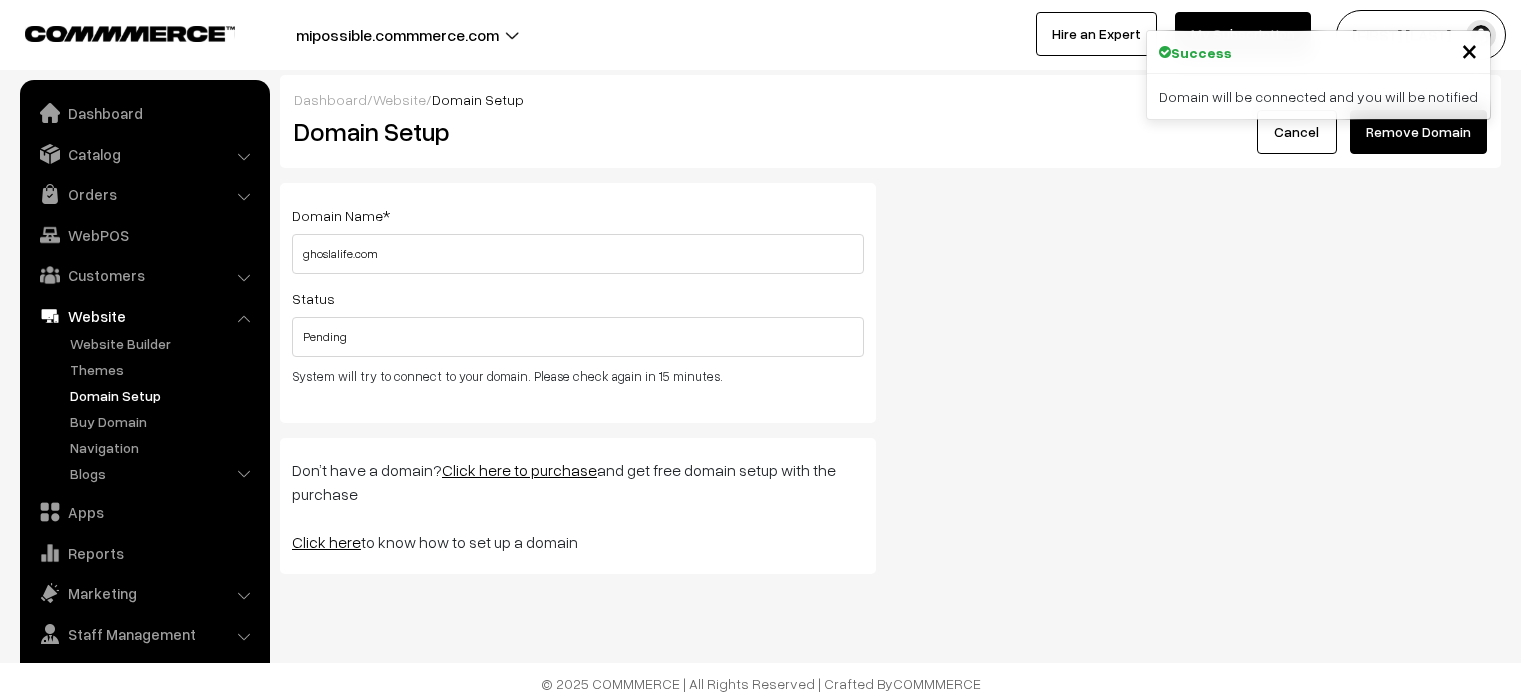 scroll, scrollTop: 0, scrollLeft: 0, axis: both 